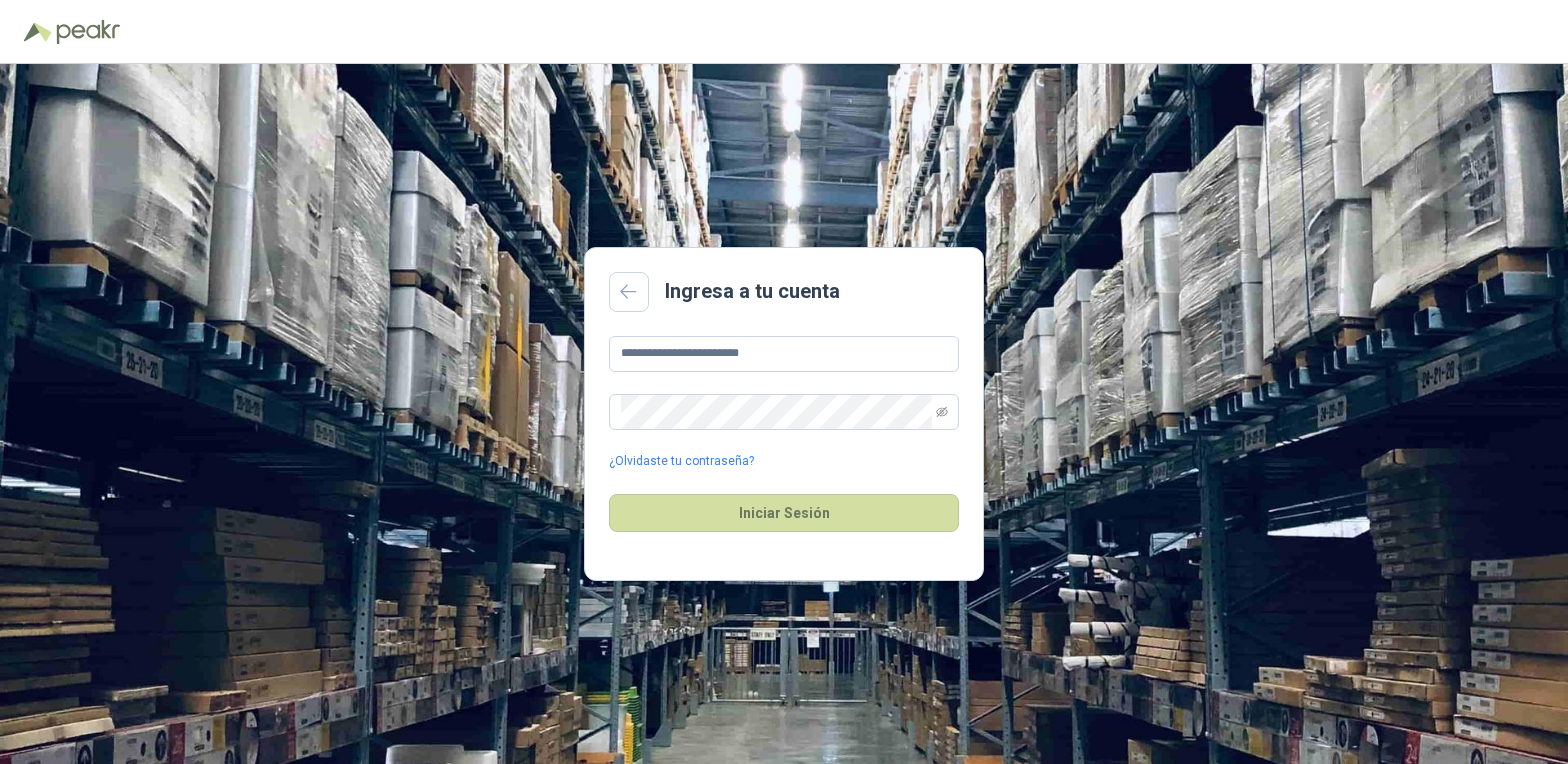 scroll, scrollTop: 0, scrollLeft: 0, axis: both 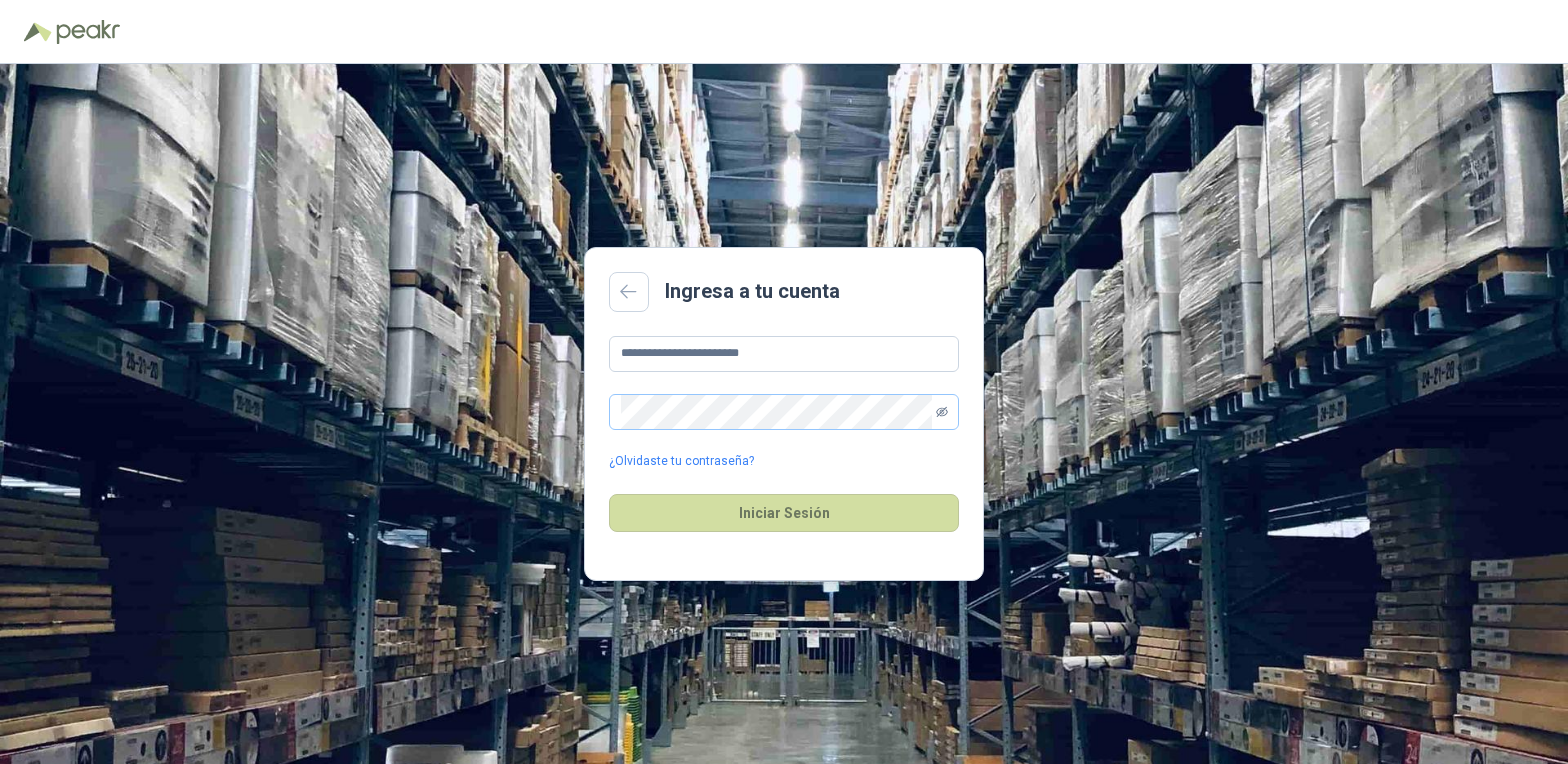 click 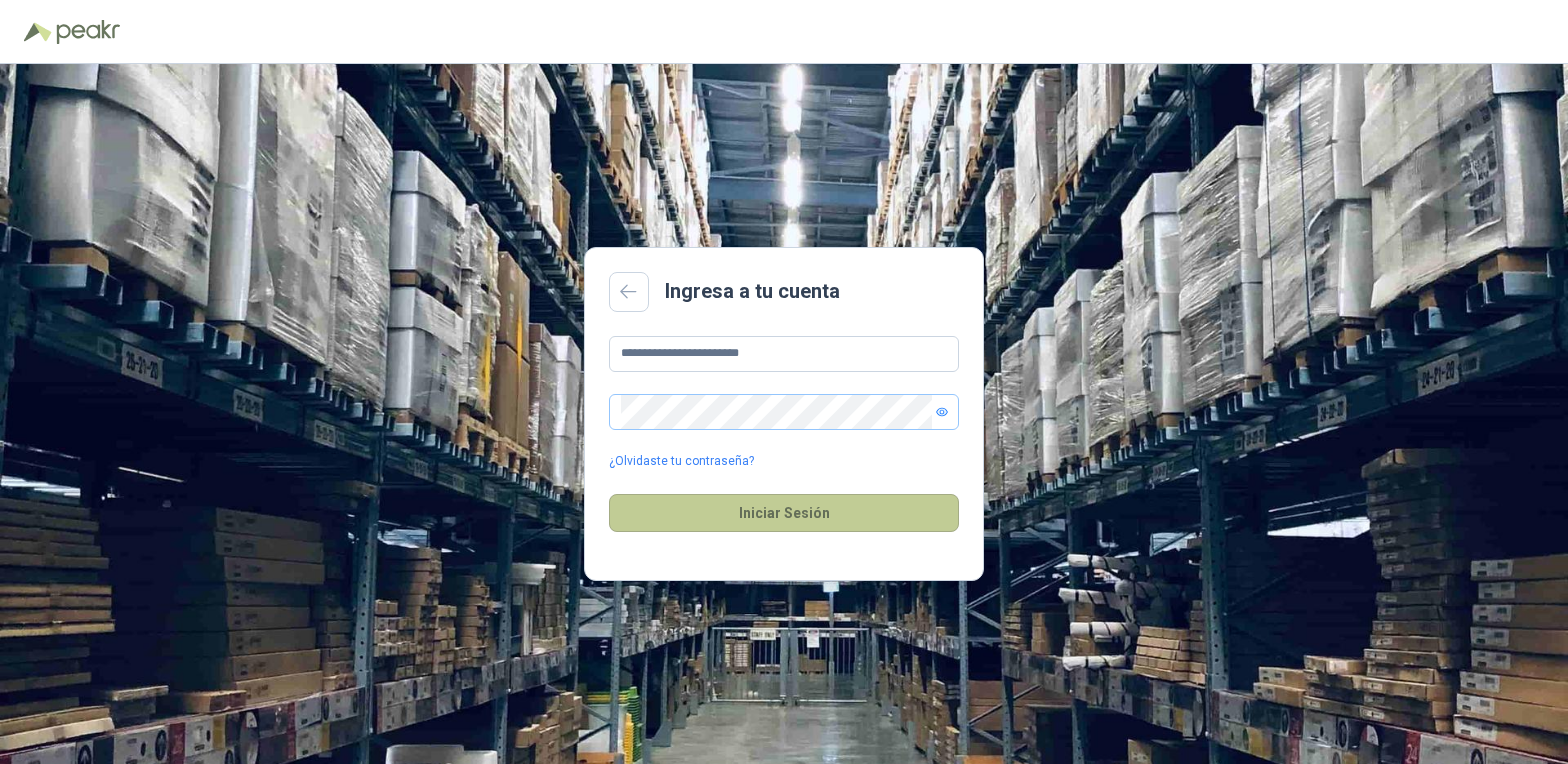 click on "Iniciar Sesión" at bounding box center [784, 513] 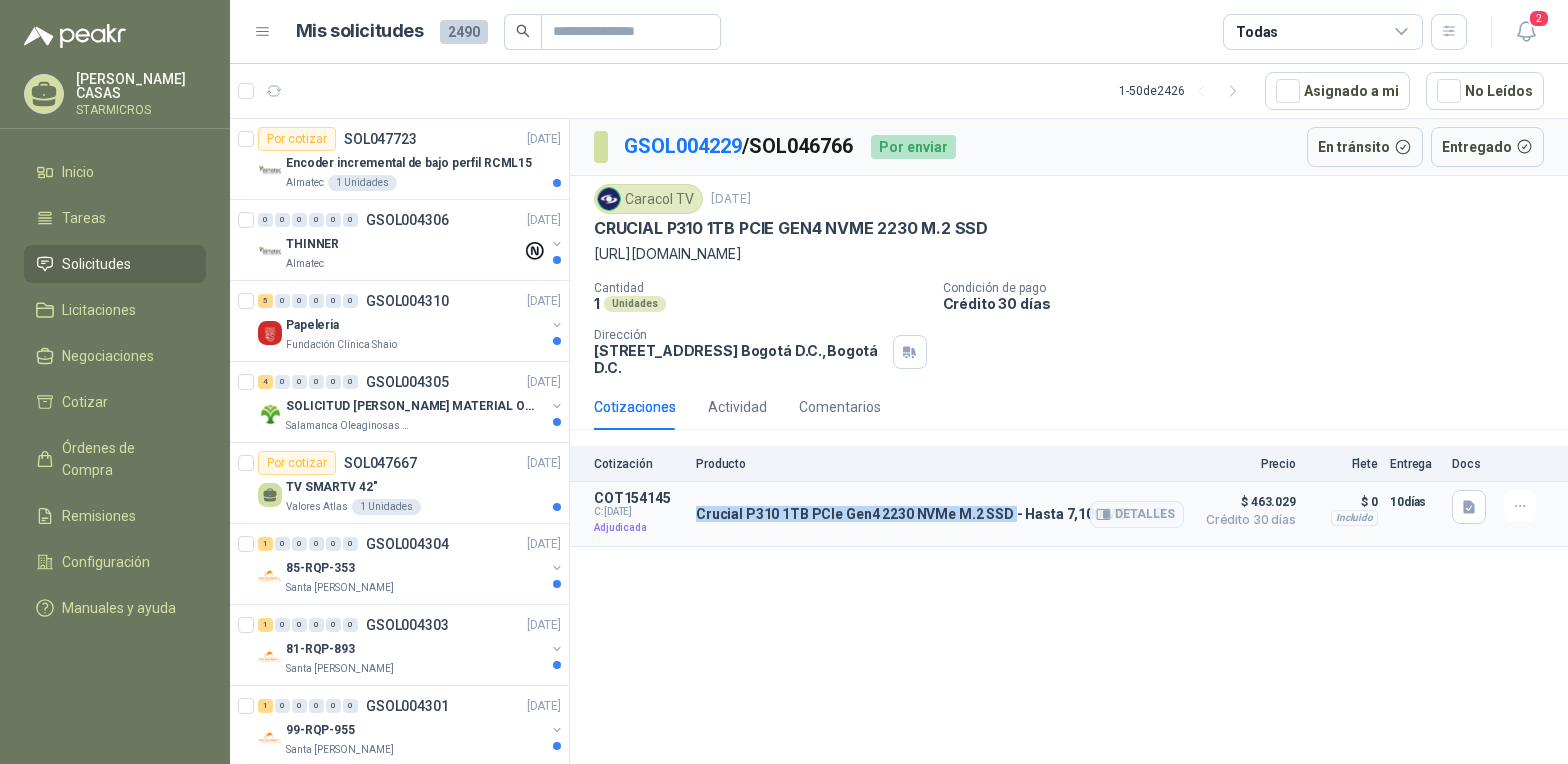 drag, startPoint x: 698, startPoint y: 515, endPoint x: 1008, endPoint y: 528, distance: 310.27246 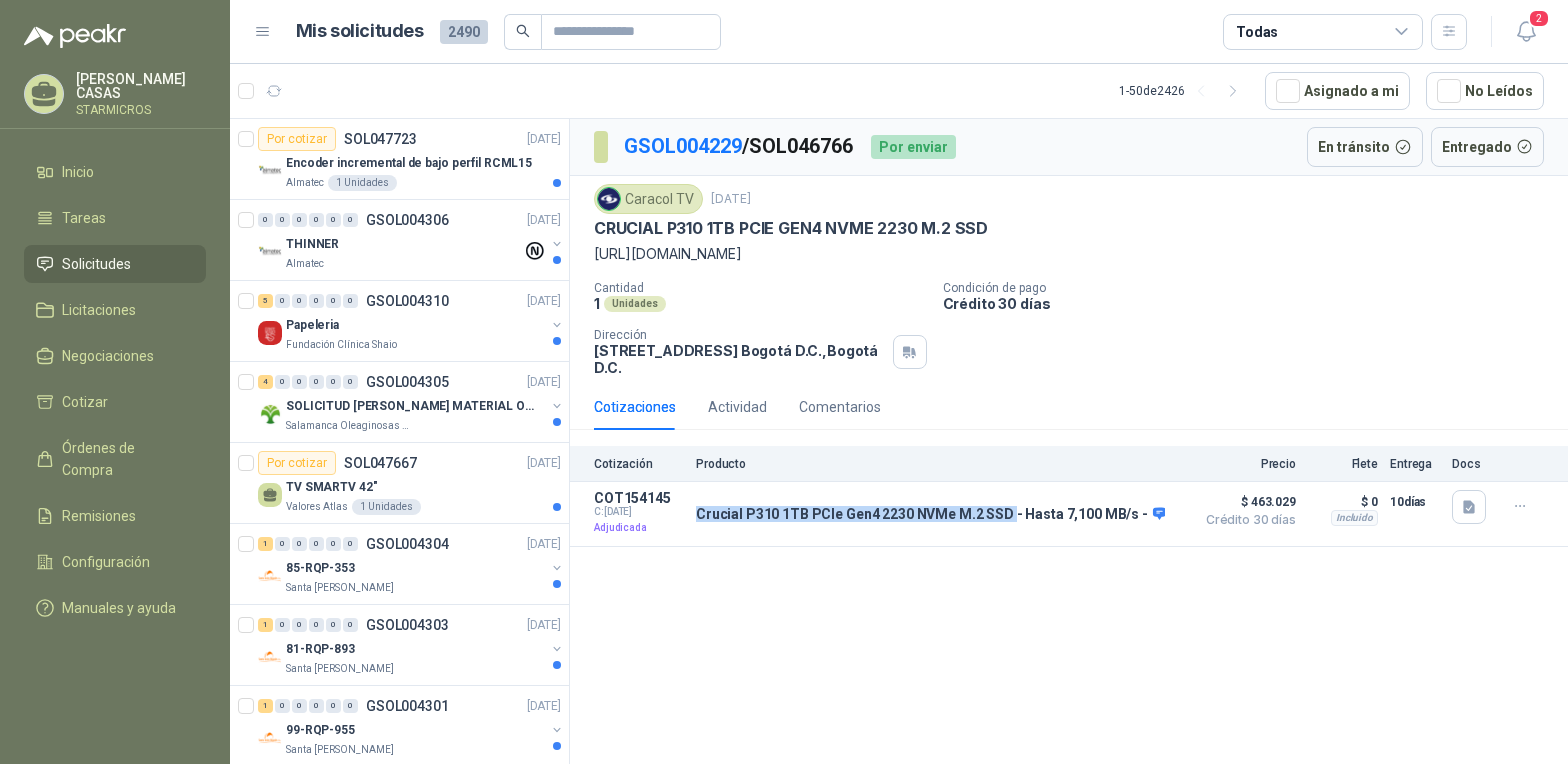 drag, startPoint x: 617, startPoint y: 258, endPoint x: 1007, endPoint y: 255, distance: 390.01154 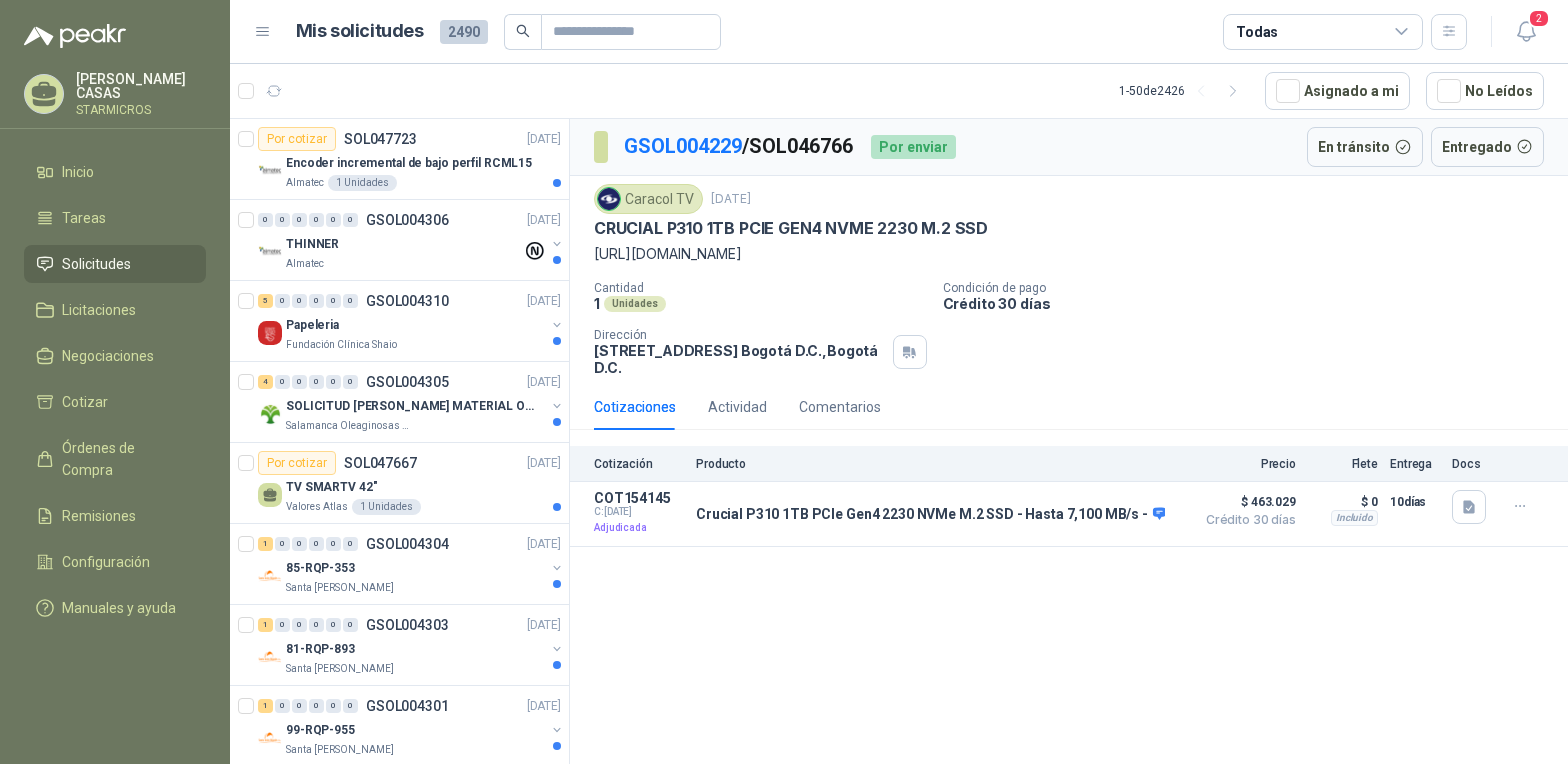 click on "Cantidad" at bounding box center [760, 288] 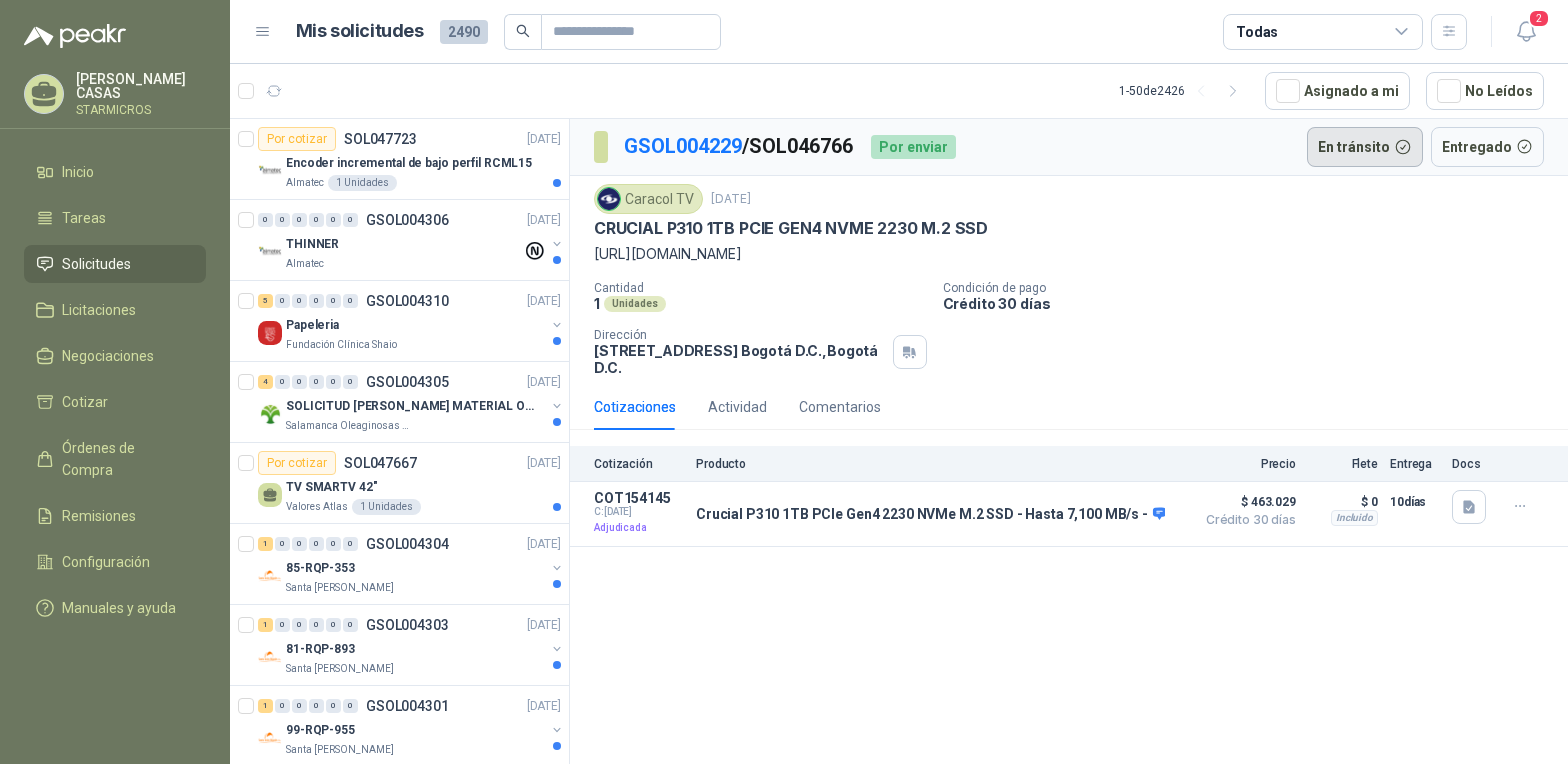 click on "En tránsito" at bounding box center [1365, 147] 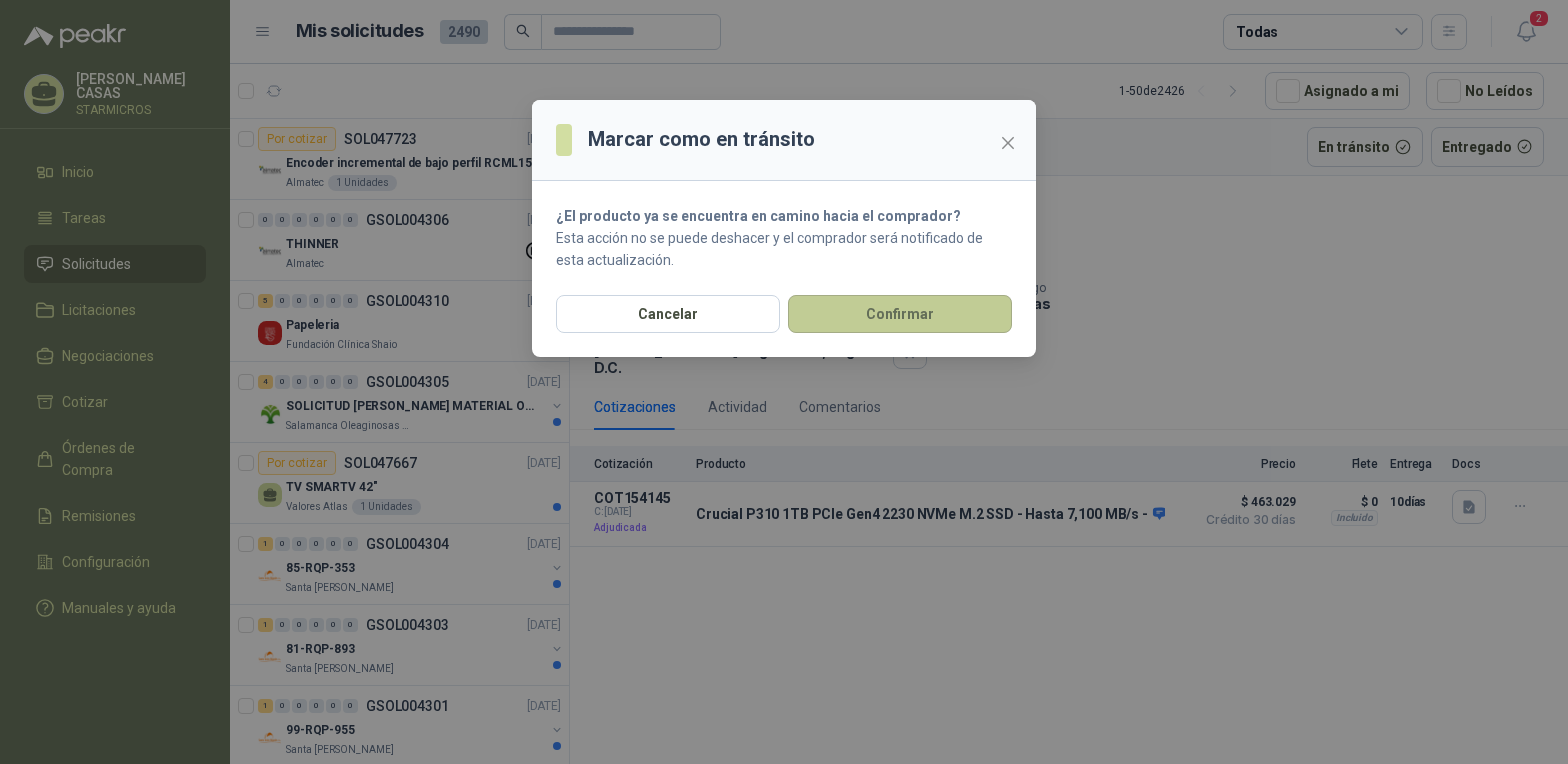 click on "Confirmar" at bounding box center [900, 314] 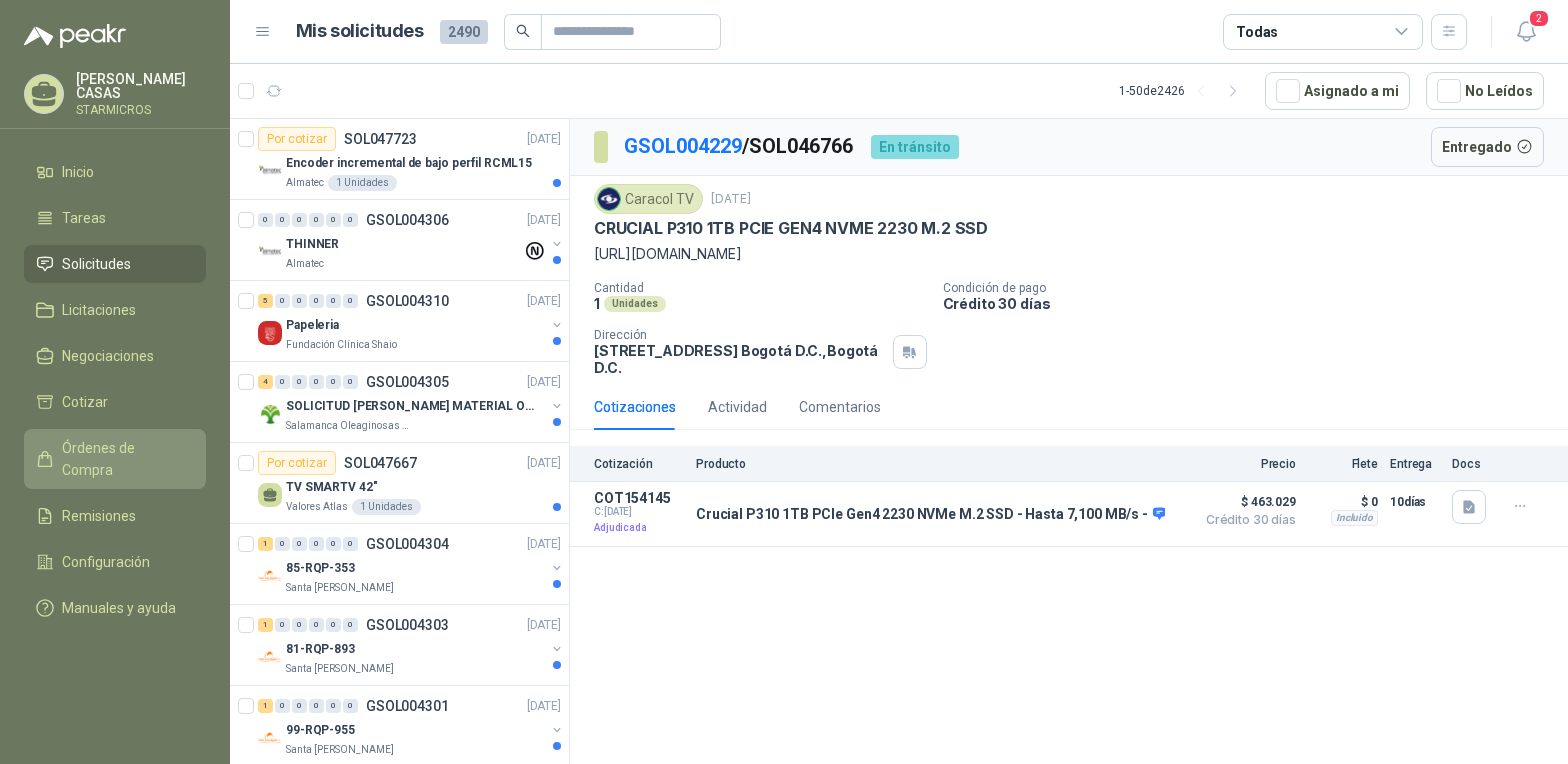 click on "Órdenes de Compra" at bounding box center [124, 459] 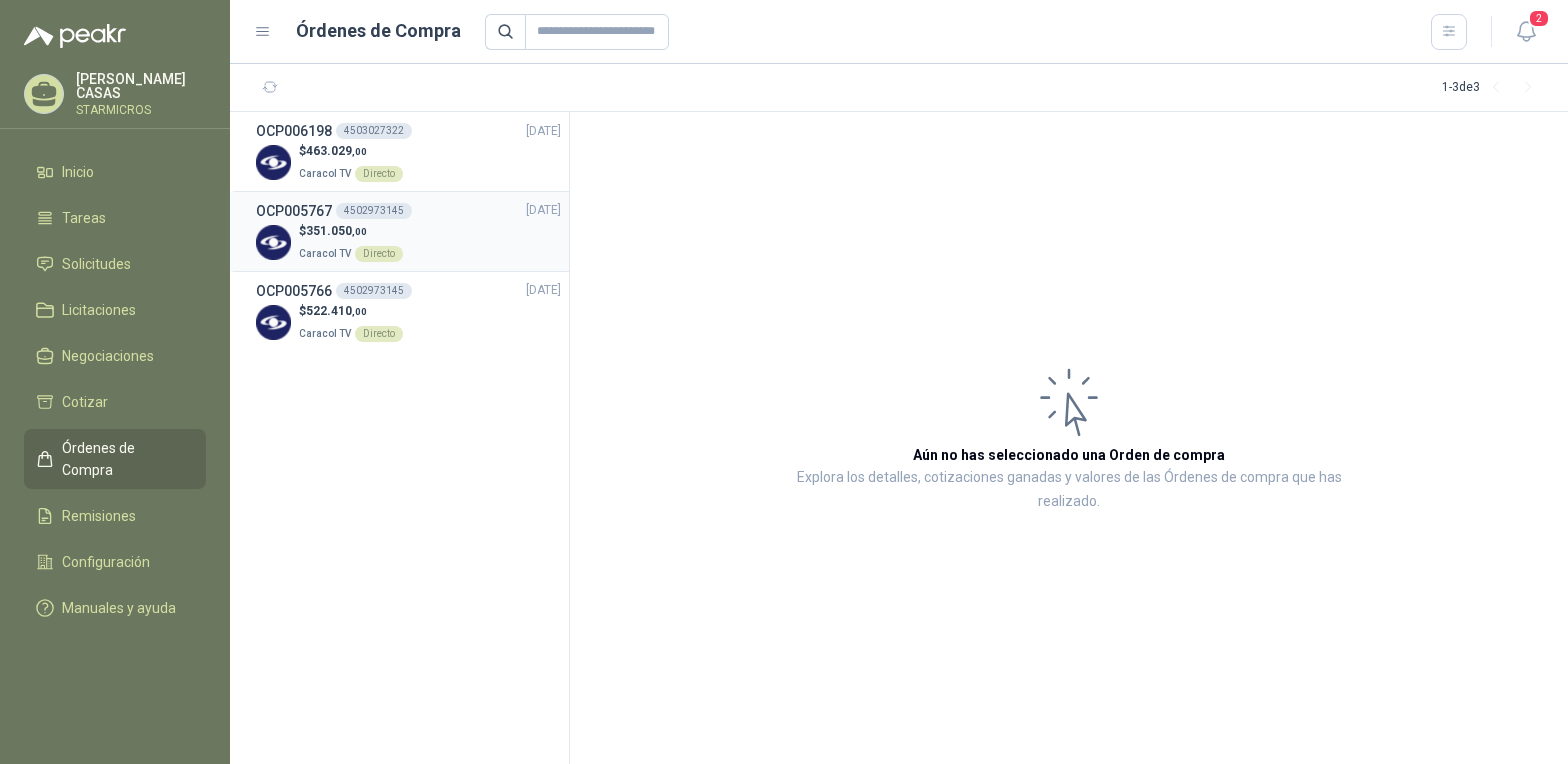 click on "$  351.050 ,00" at bounding box center (351, 231) 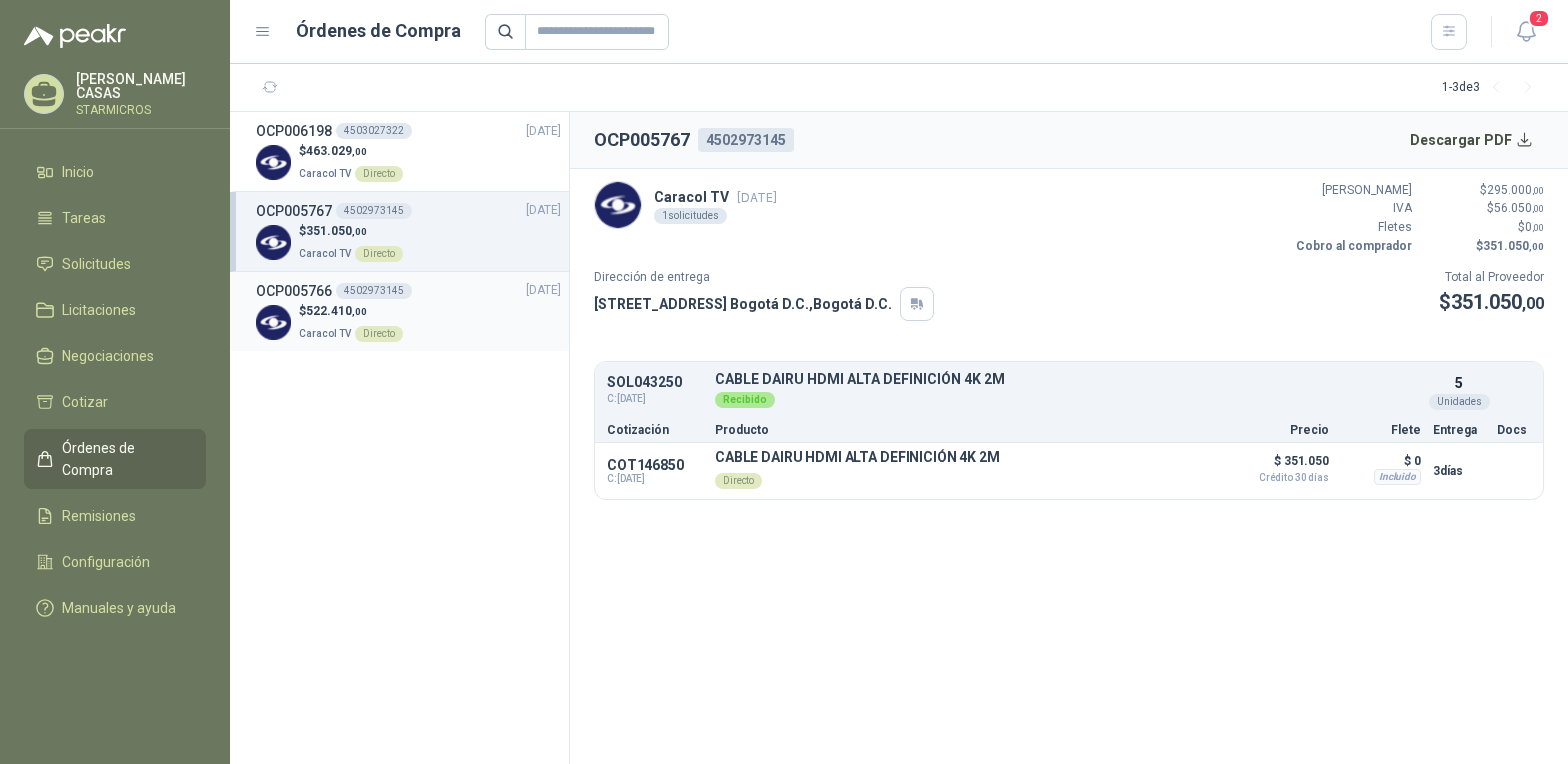 click on "$  522.410 ,00" at bounding box center [351, 311] 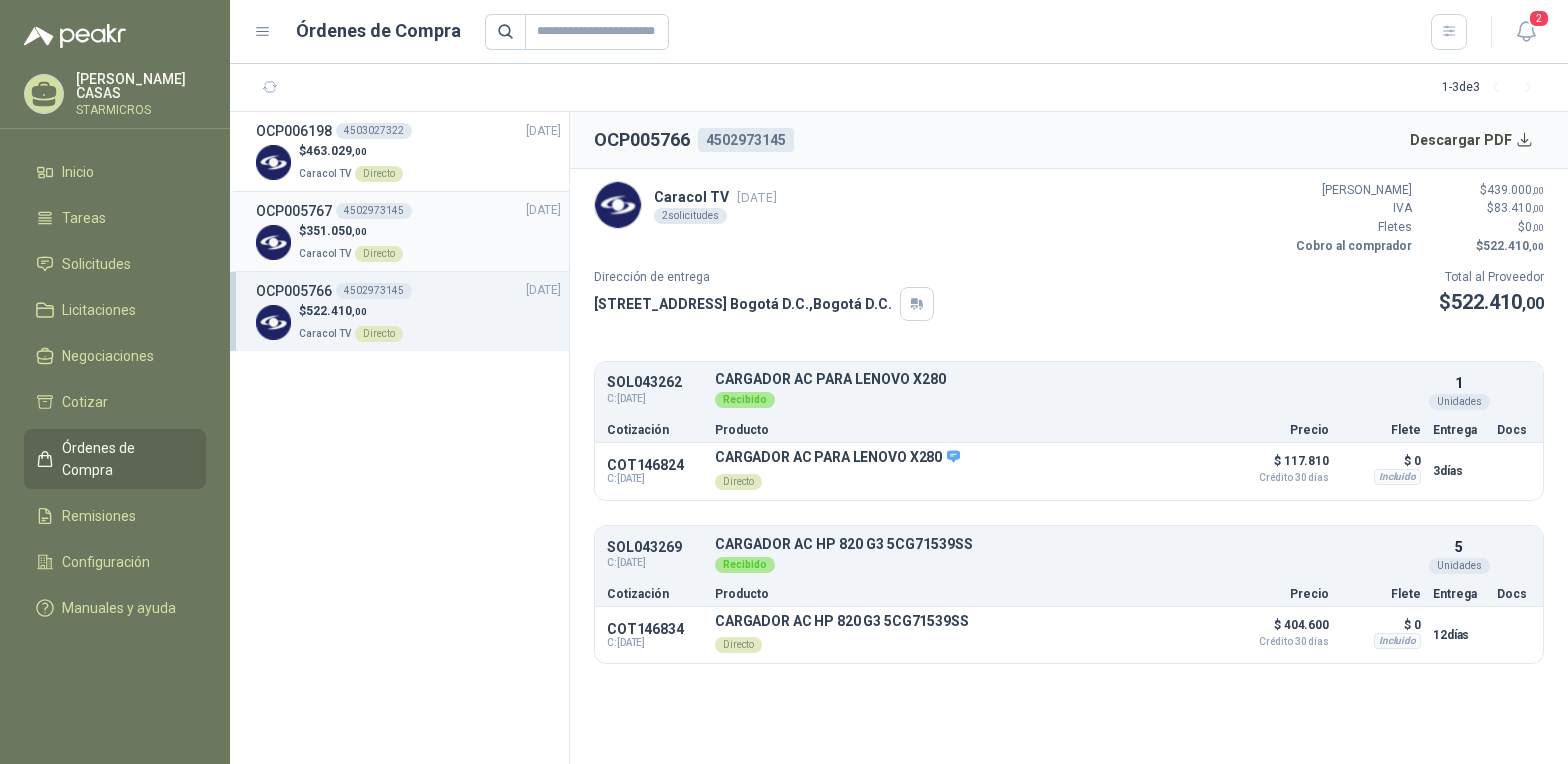 click on "$  351.050 ,00" at bounding box center (351, 231) 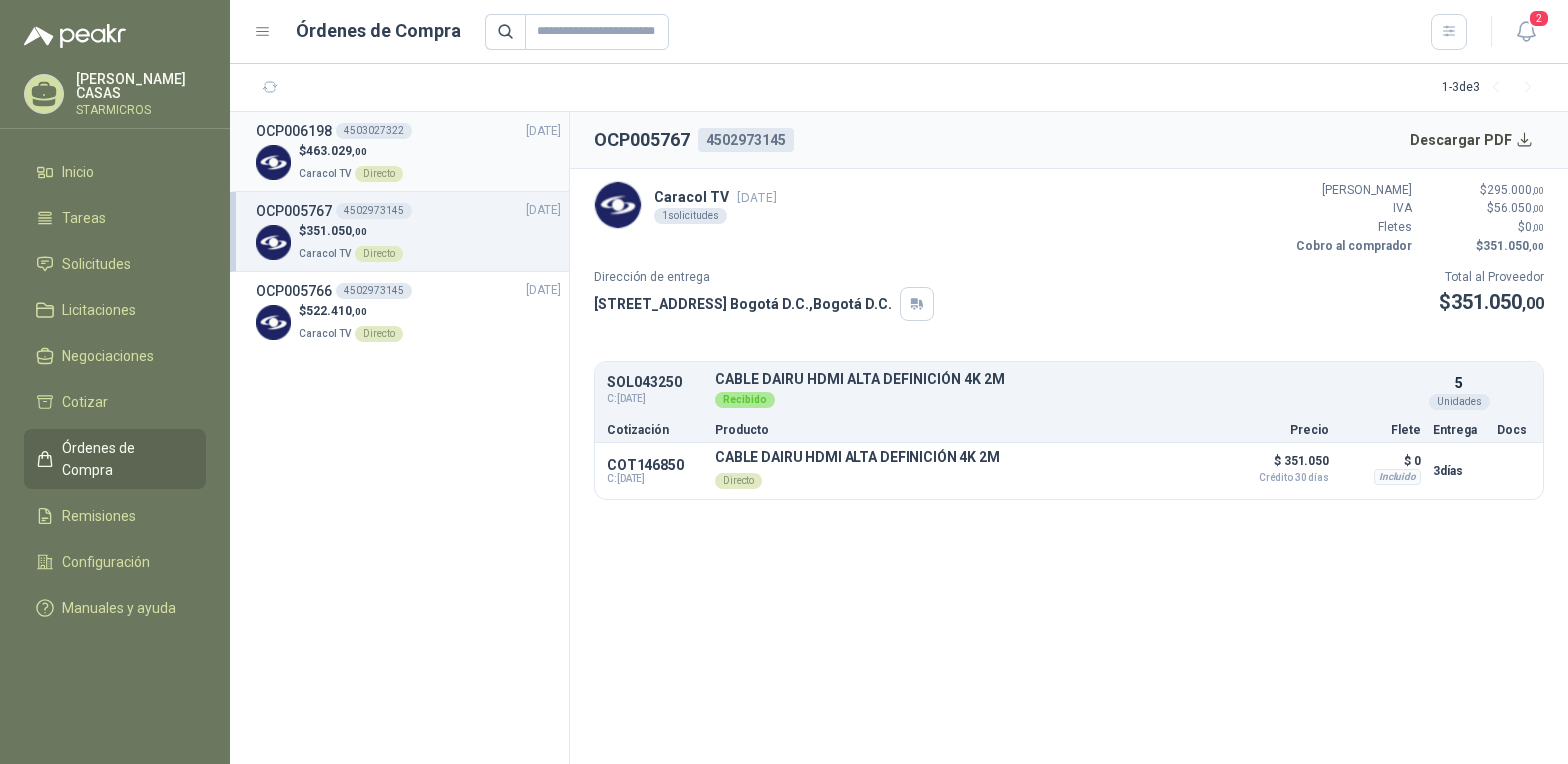 click on "Caracol TV Directo" at bounding box center [351, 172] 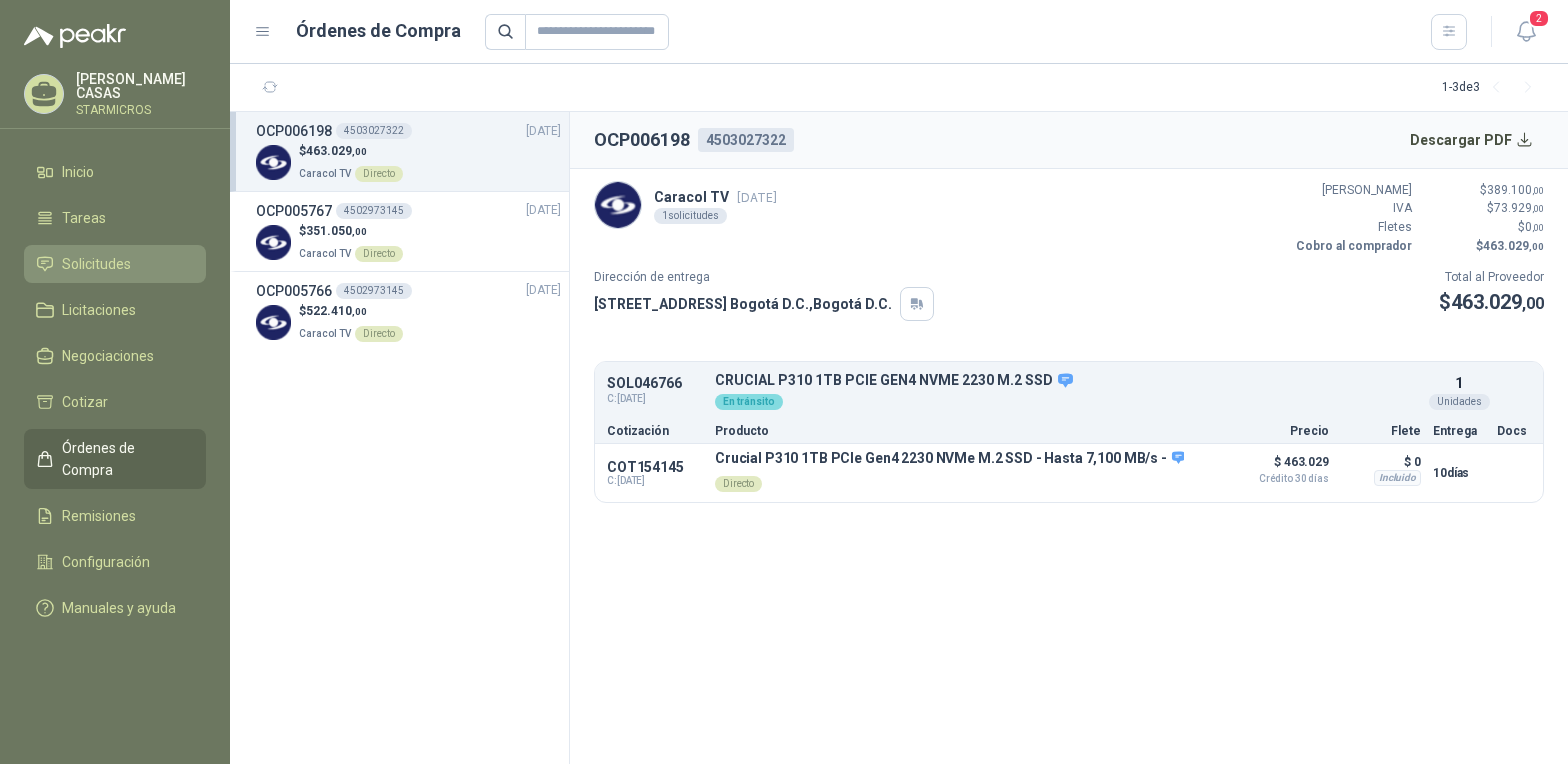 click on "Solicitudes" at bounding box center [96, 264] 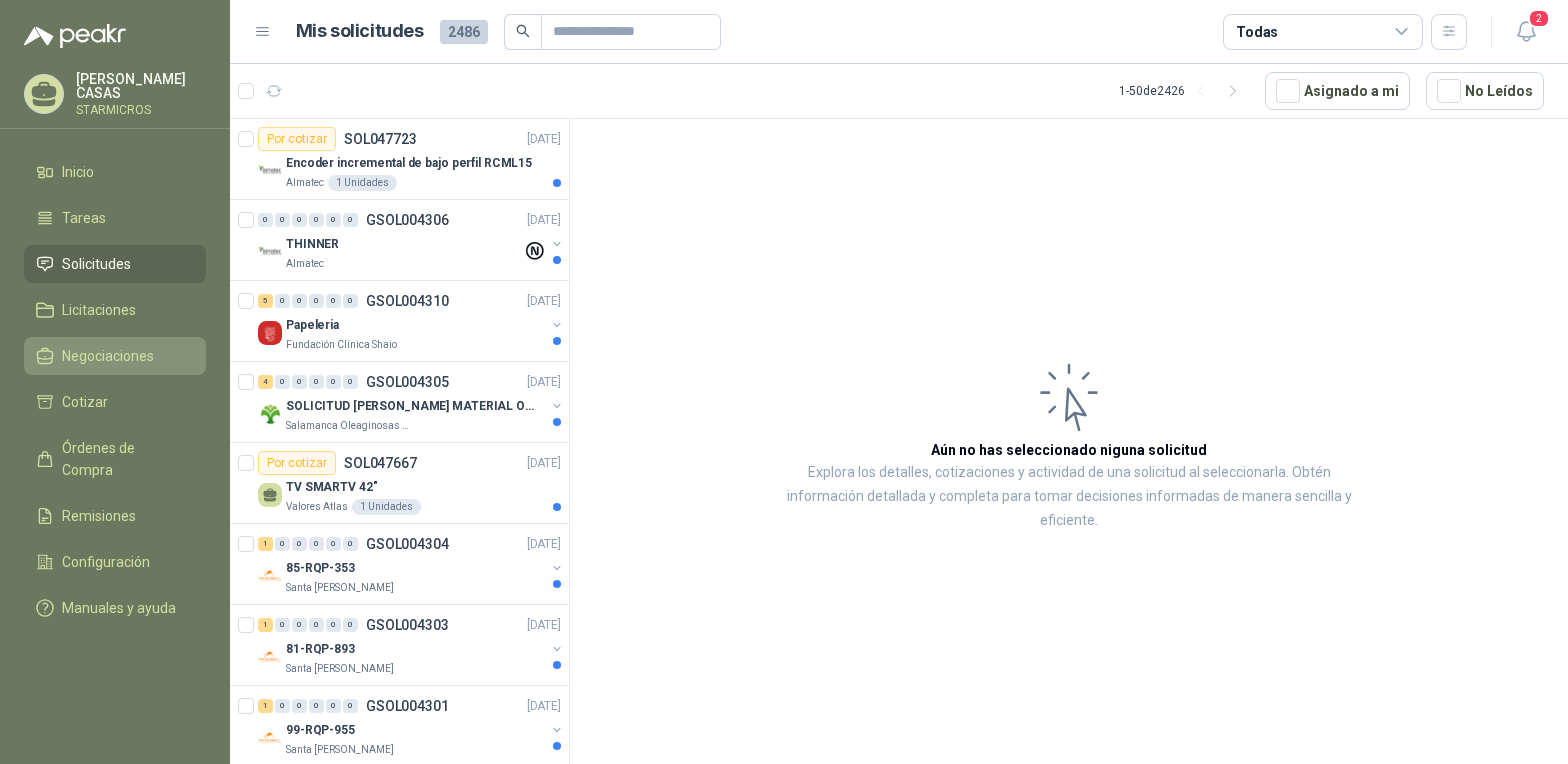 click on "Negociaciones" at bounding box center (108, 356) 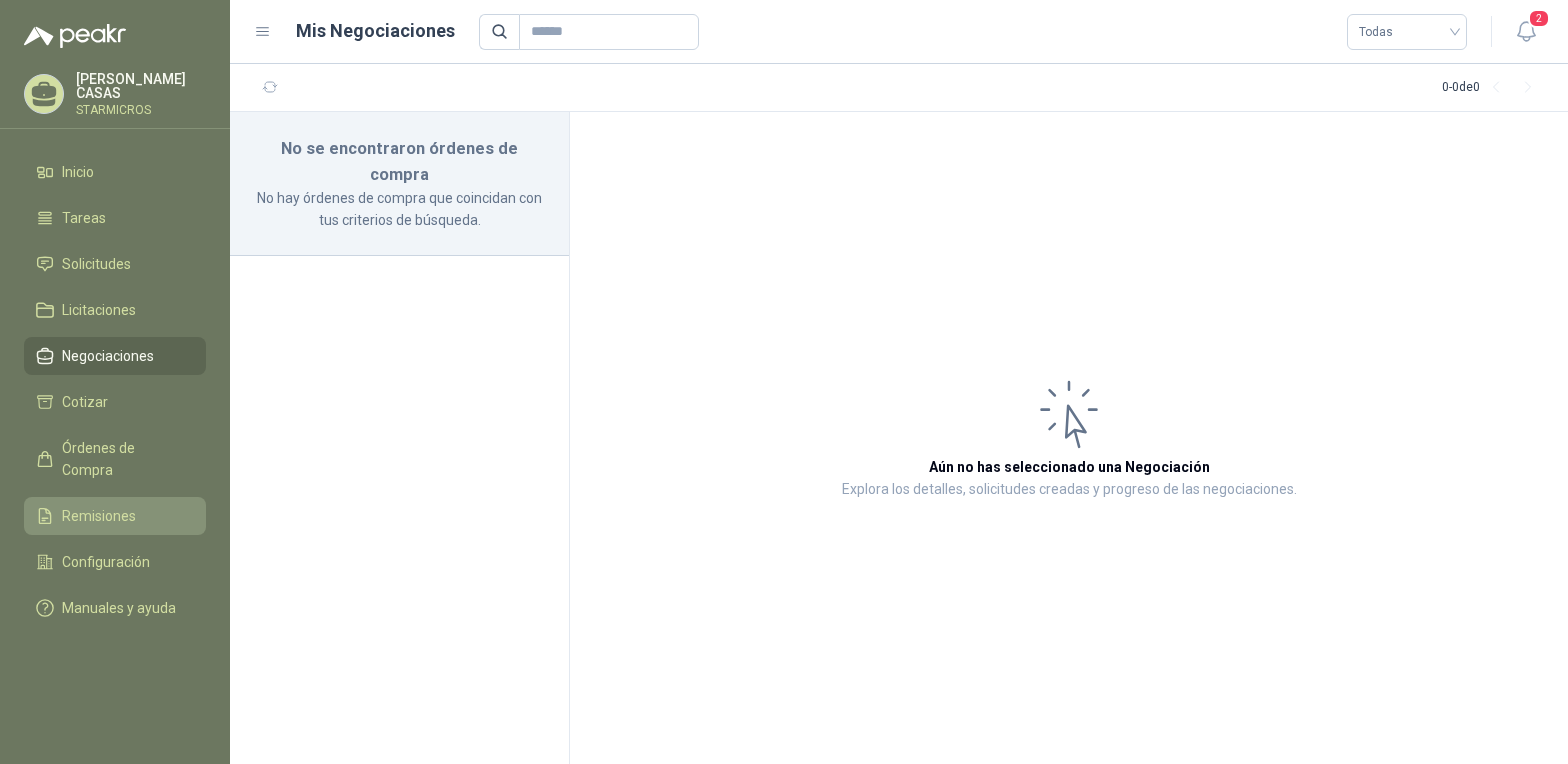 click on "Remisiones" at bounding box center (99, 516) 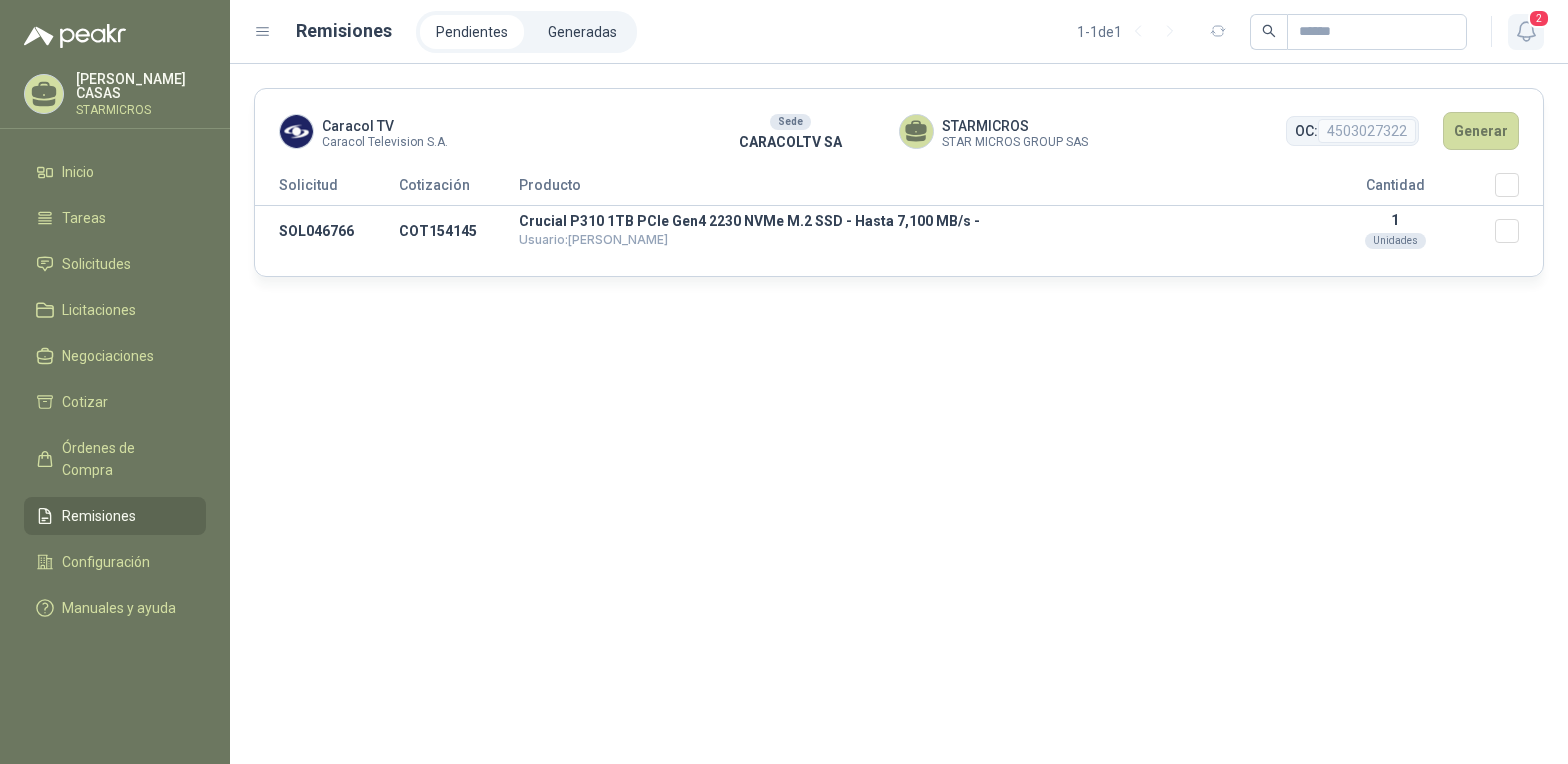 click 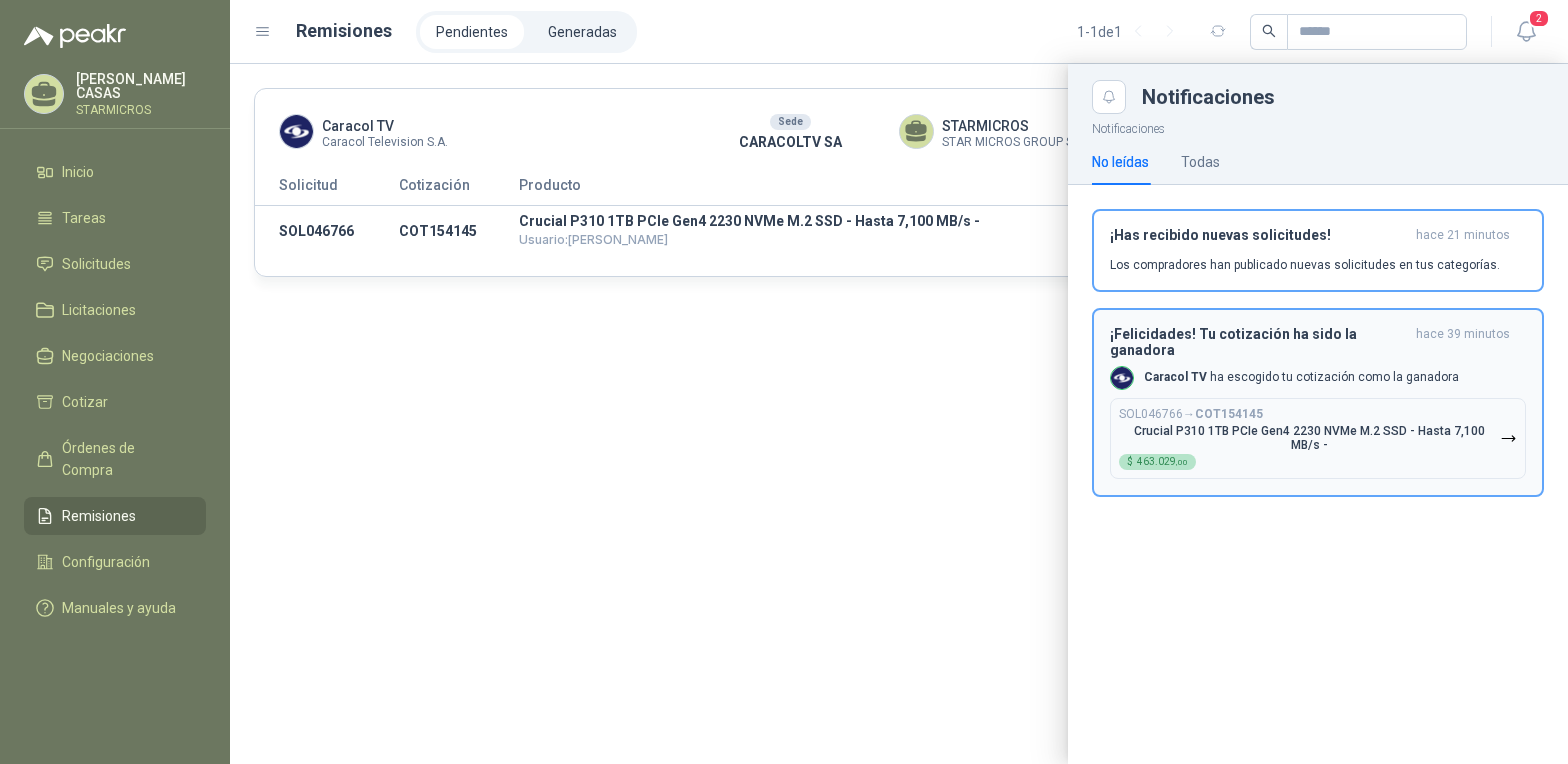 click on "¡Felicidades! Tu cotización ha sido la ganadora" at bounding box center [1259, 342] 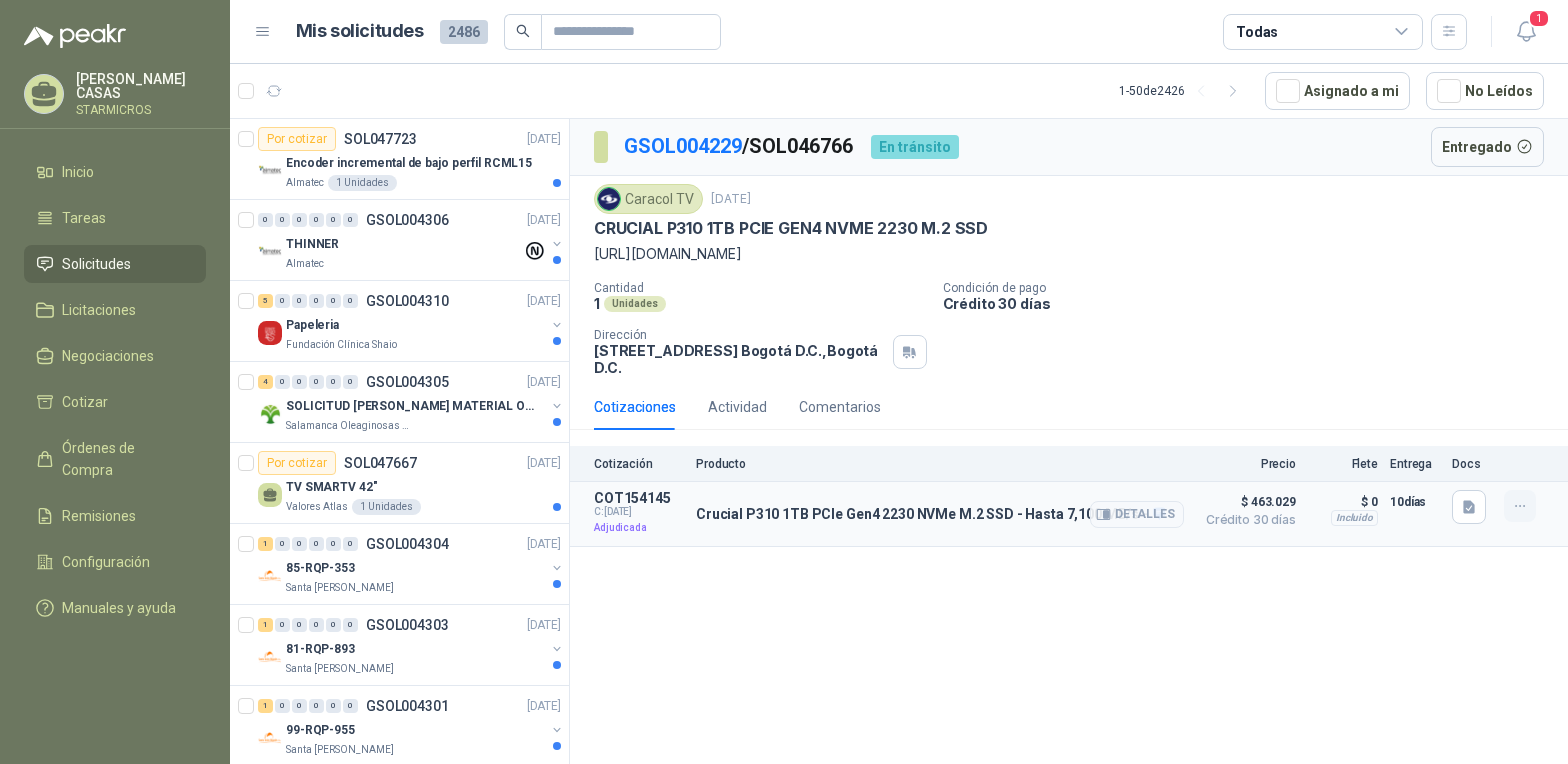 click 